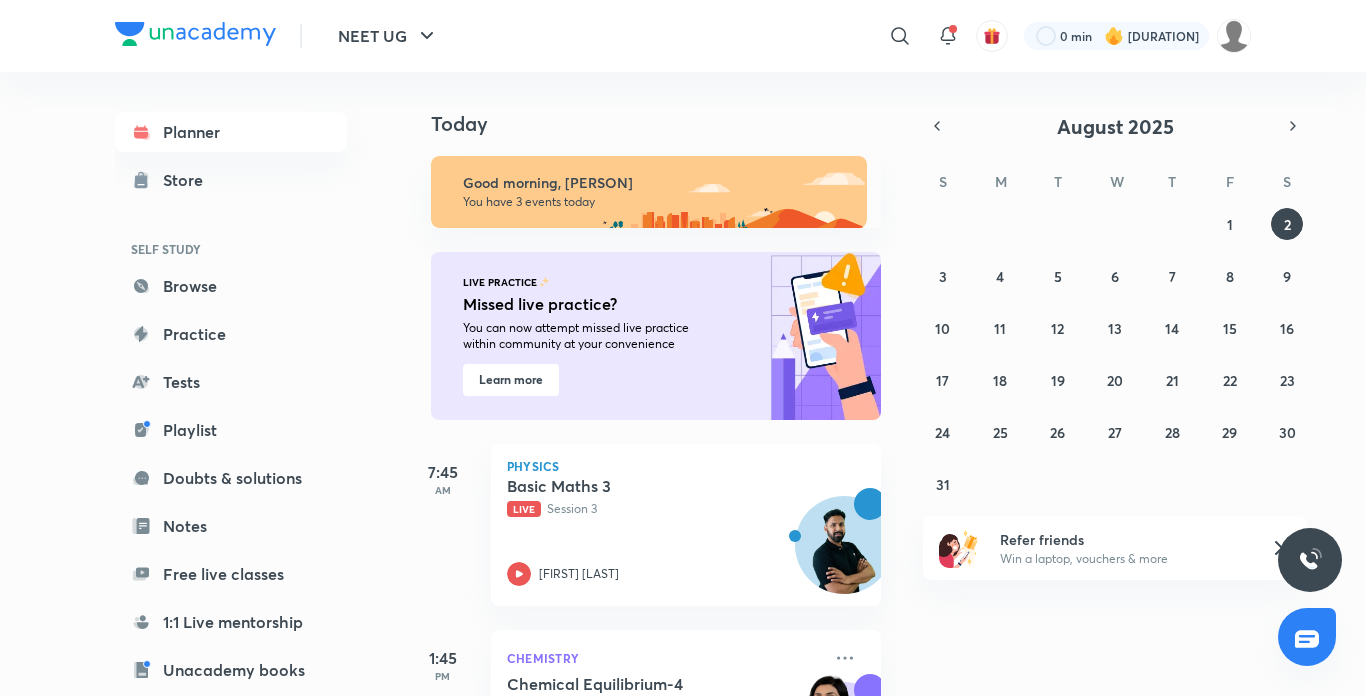 click on "Today Good morning, [PERSON] You have 3 events today LIVE PRACTICE Missed live practice? You can now attempt missed live practice within community at your convenience Learn more 7:45 AM Physics Basic Maths 3 Live Session 3 [FIRST] [LAST] 1:45 PM Chemistry Chemical Equilibrium-4 Session 4 [FIRST] [LAST] 4:31 PM Chemistry Some Basic Principles and Techniques (Classification and Nomenclature) - 1 Session 1 [FIRST] [LAST]" at bounding box center (882, 384) 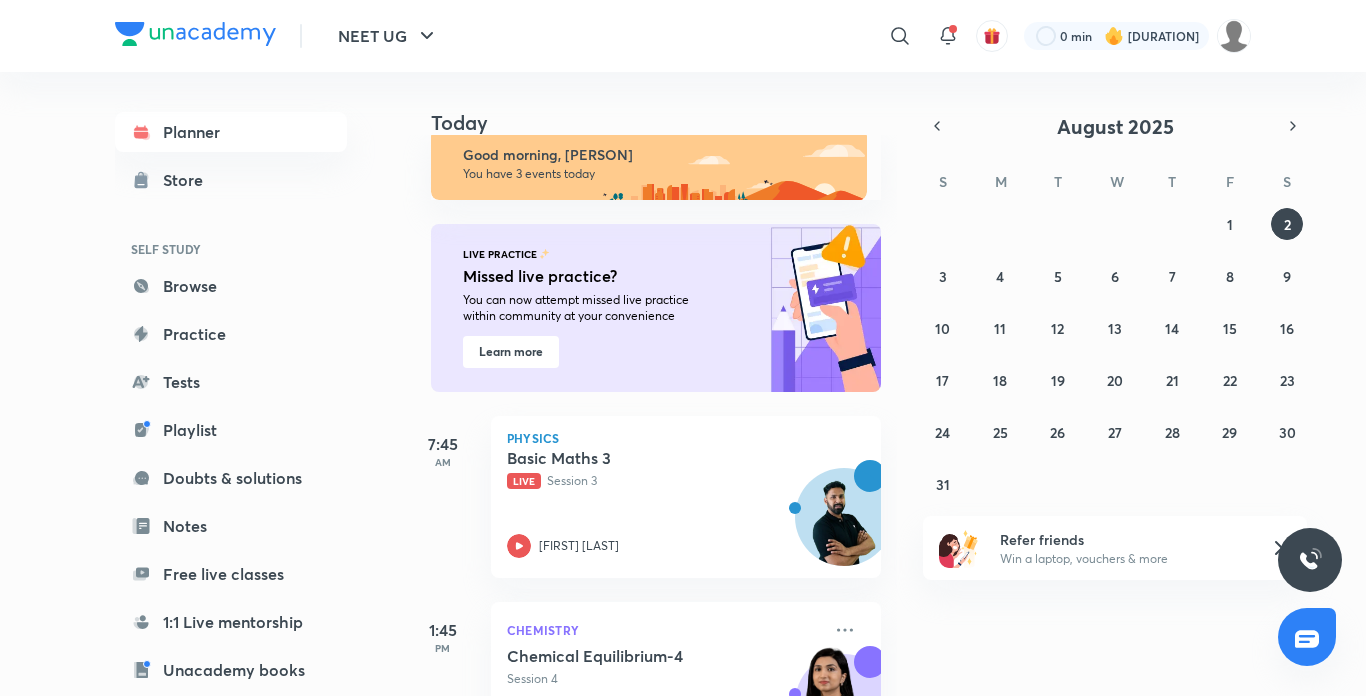 scroll, scrollTop: 40, scrollLeft: 0, axis: vertical 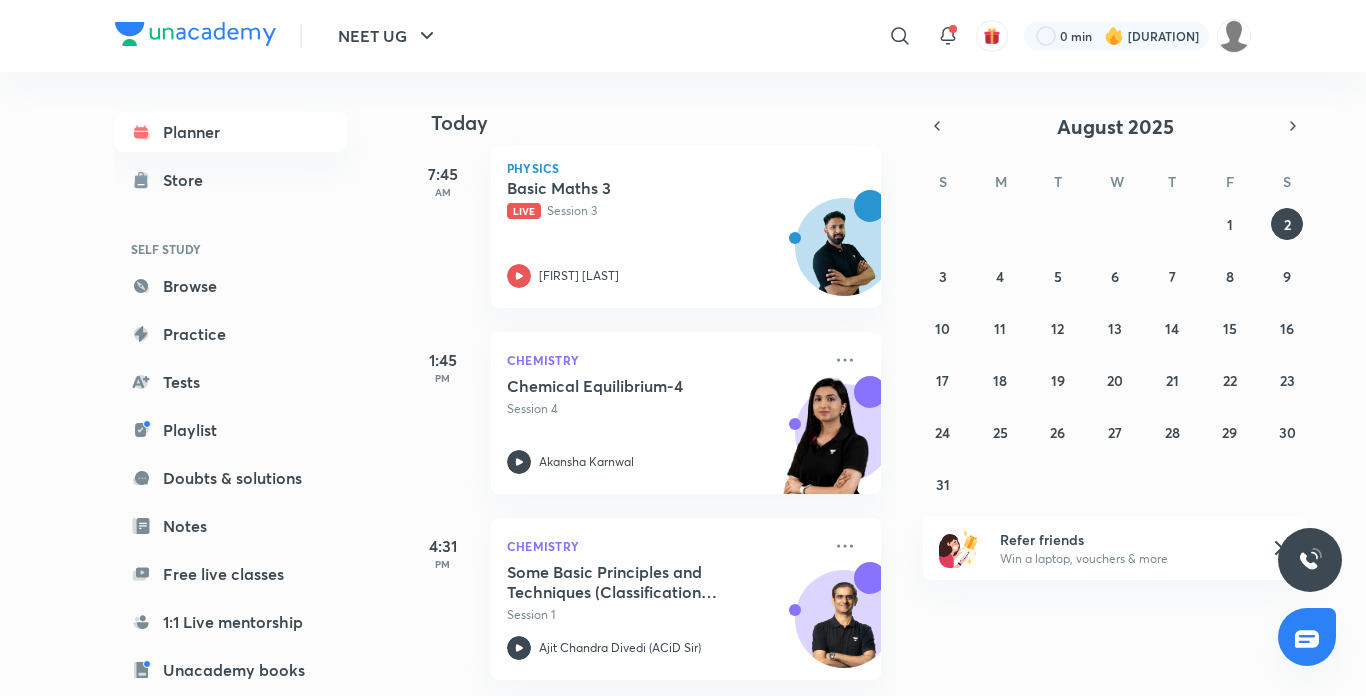 click on "S M T W T F S" at bounding box center [1115, 176] 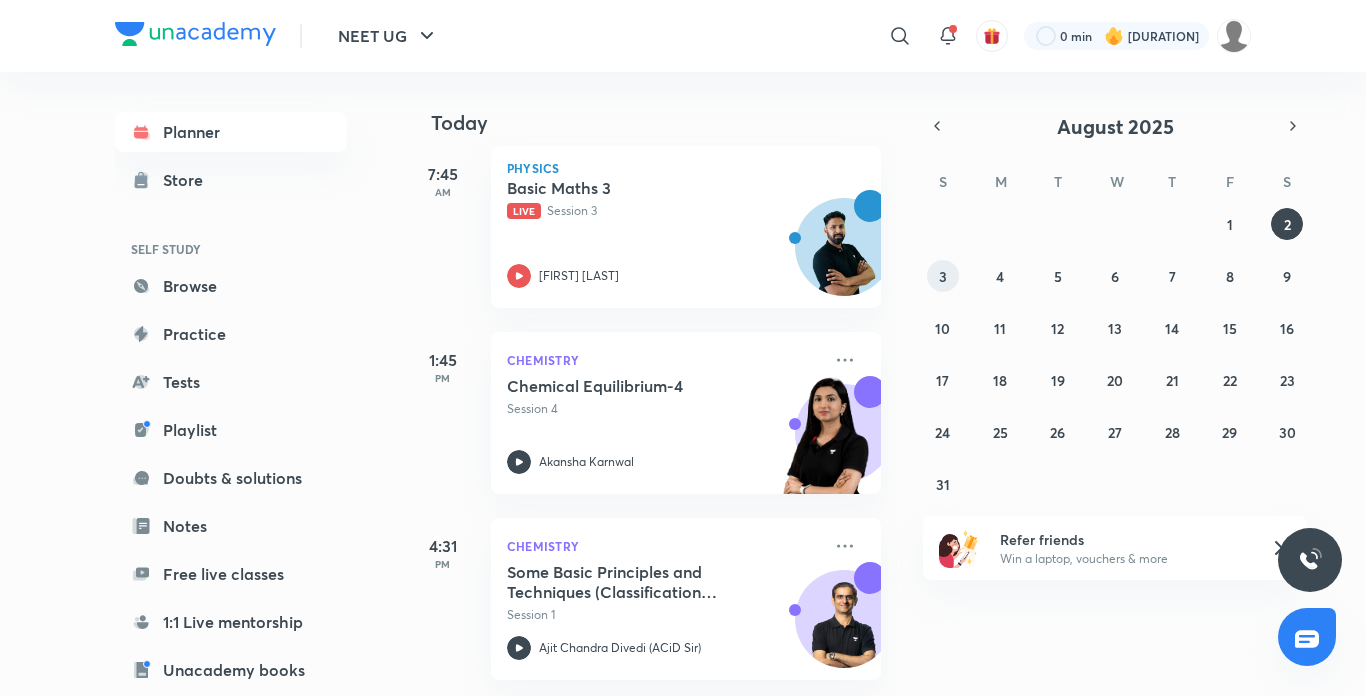 click on "3" at bounding box center [943, 276] 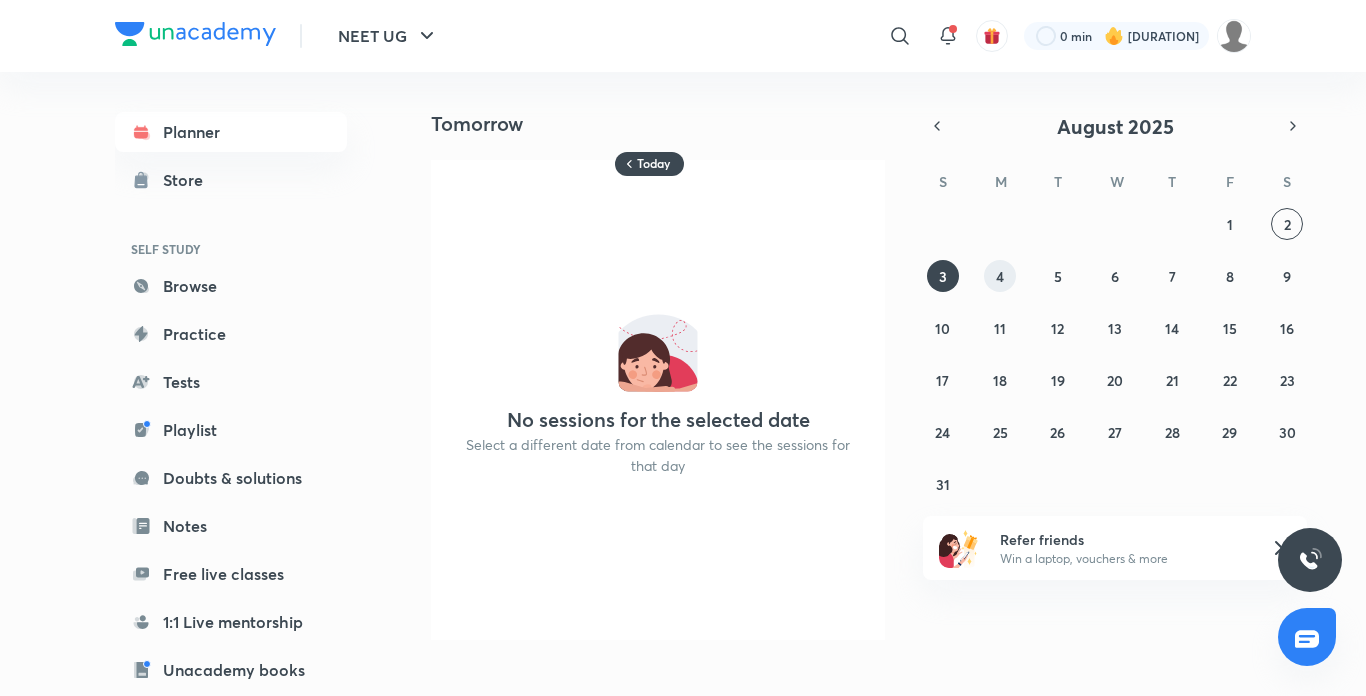 click on "4" at bounding box center (1000, 276) 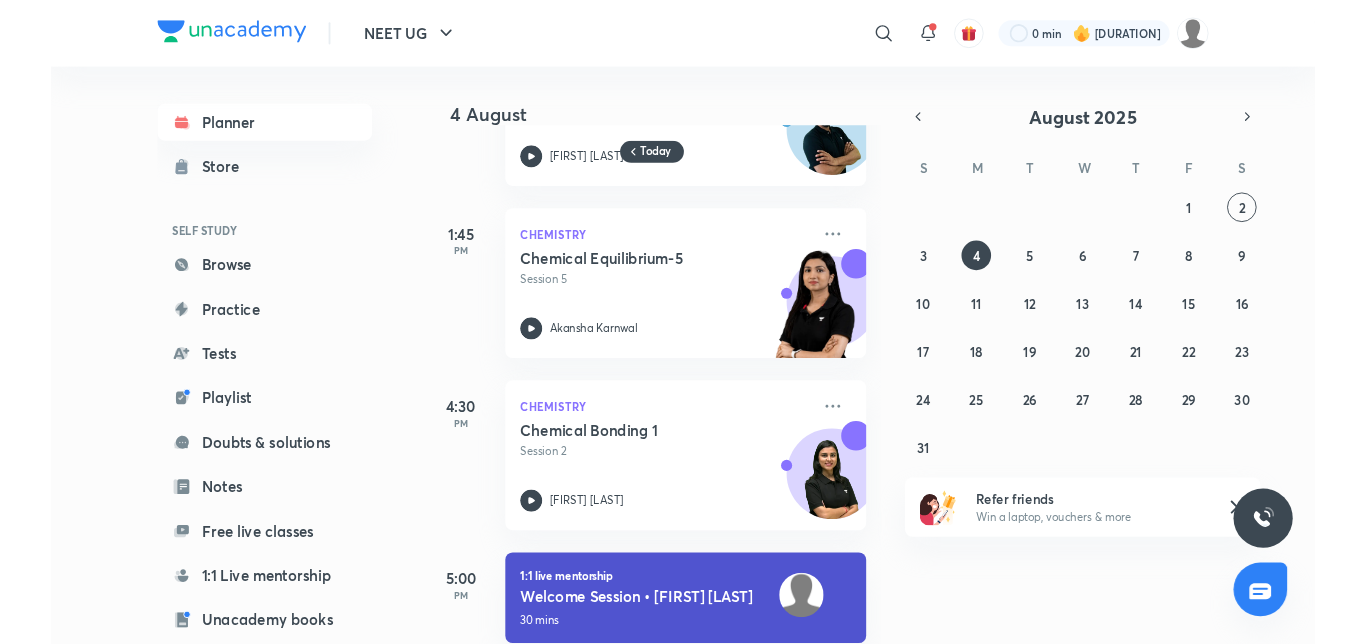scroll, scrollTop: 151, scrollLeft: 0, axis: vertical 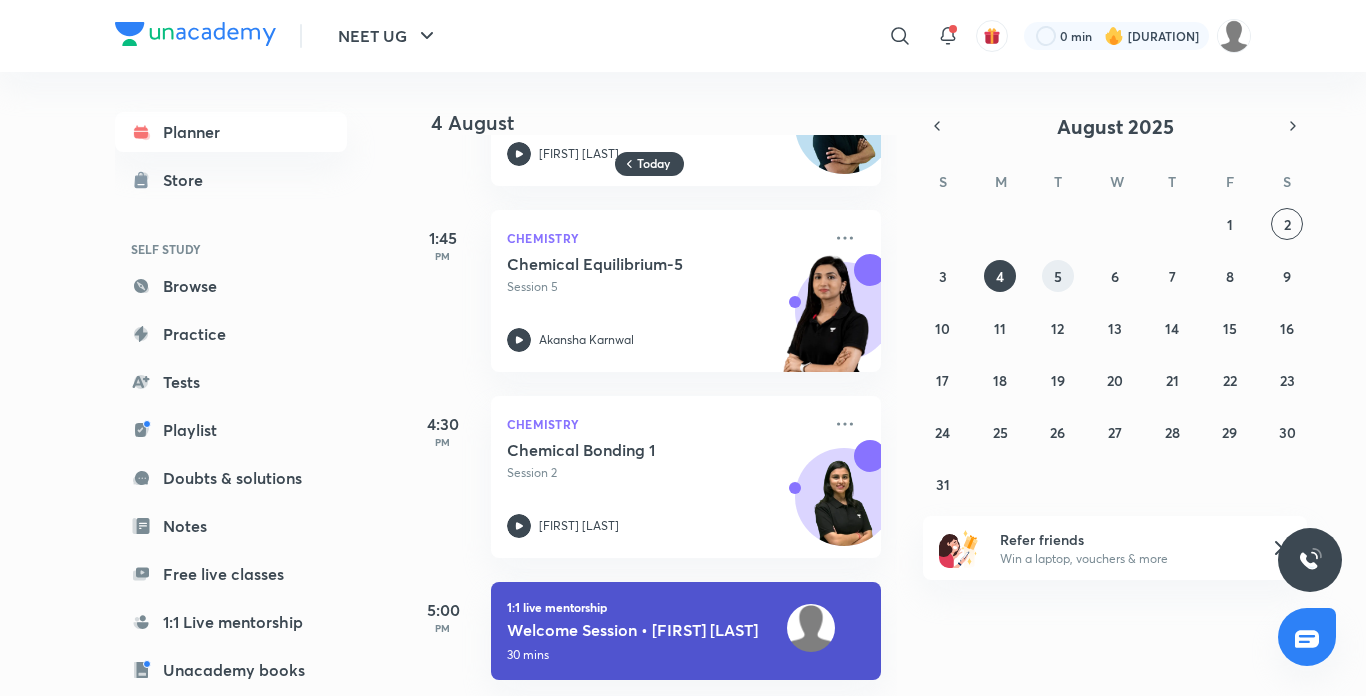 click on "5" at bounding box center [1058, 276] 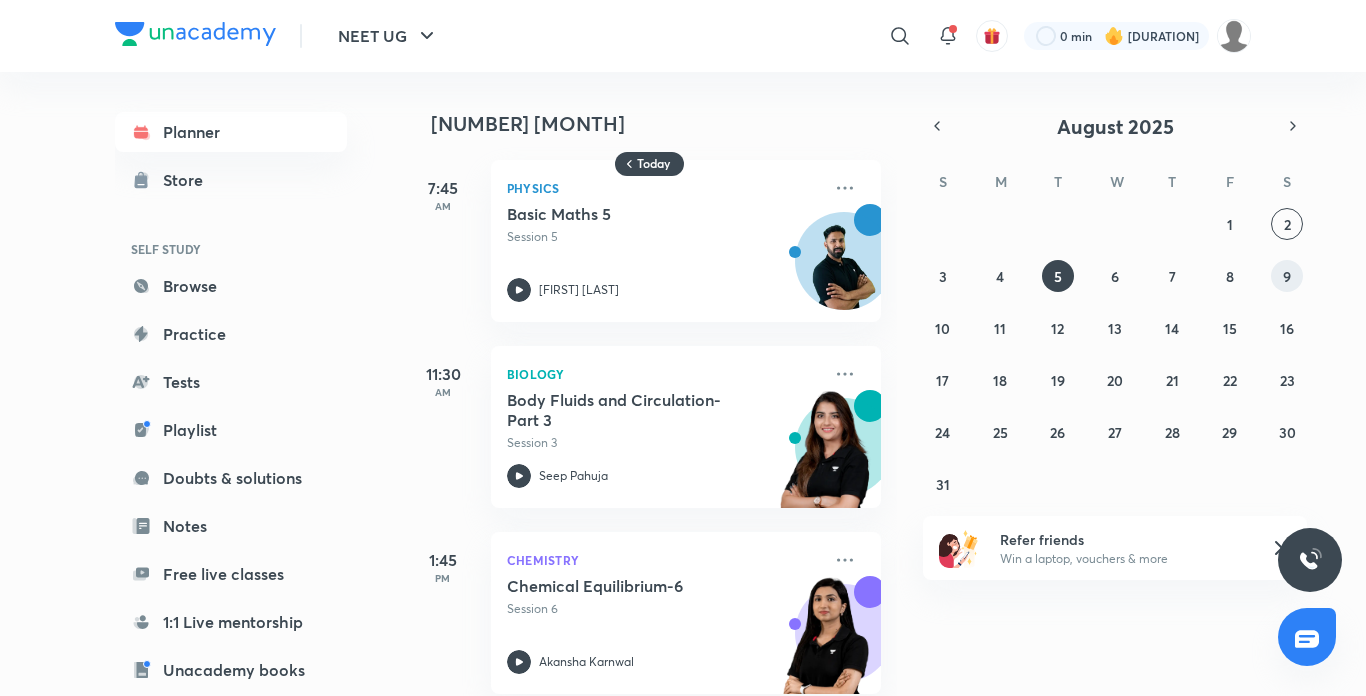 click on "9" at bounding box center (1287, 276) 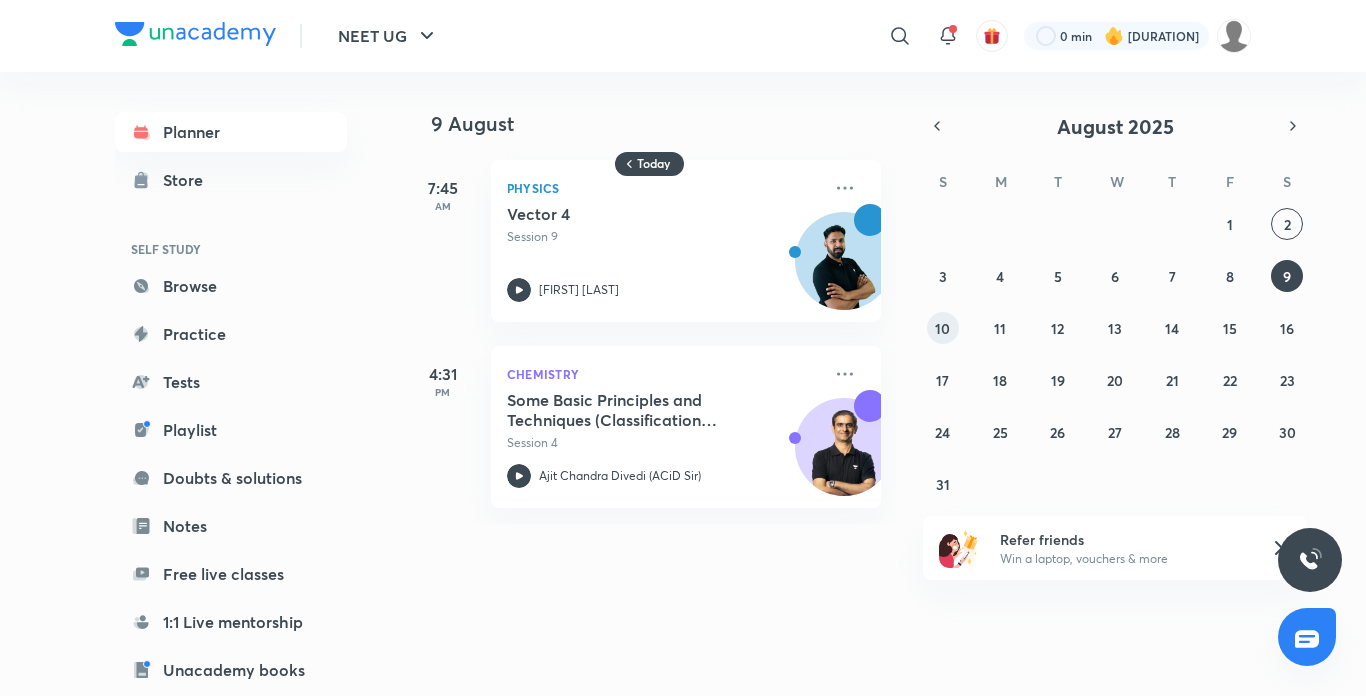 click on "10" at bounding box center (942, 328) 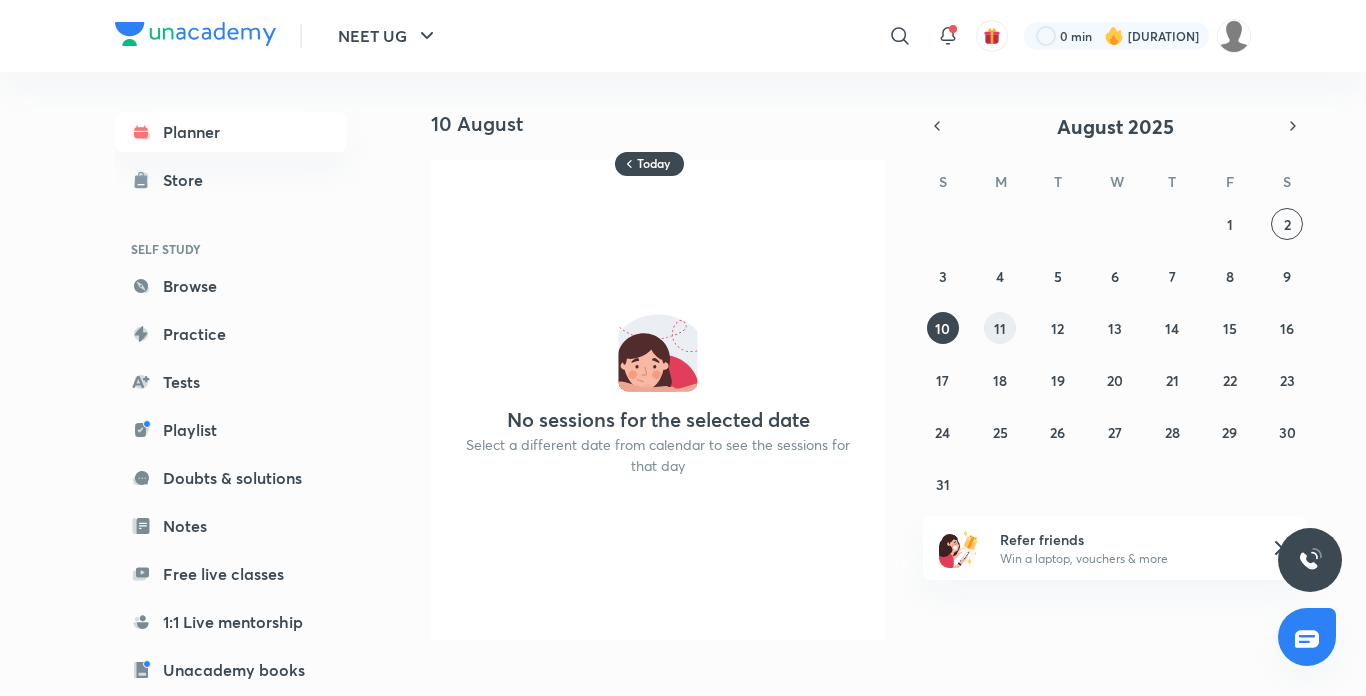 click on "11" at bounding box center (1000, 328) 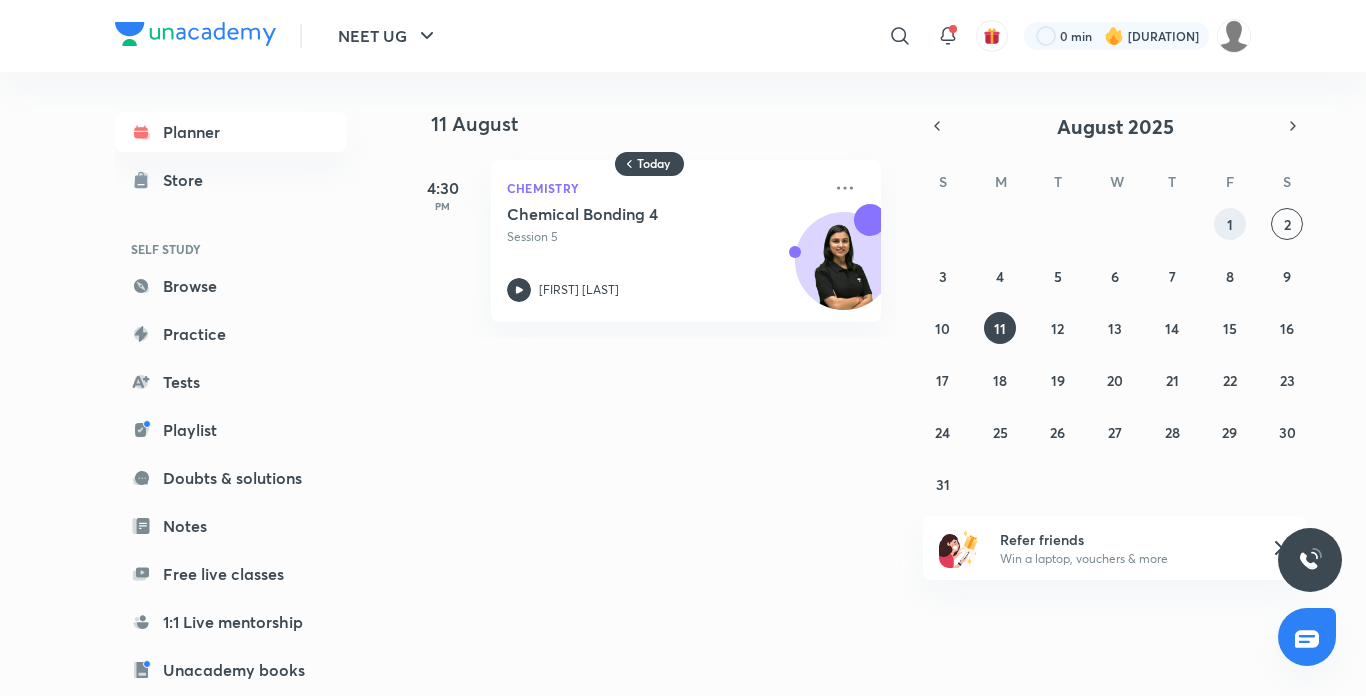 click on "1" at bounding box center [1230, 224] 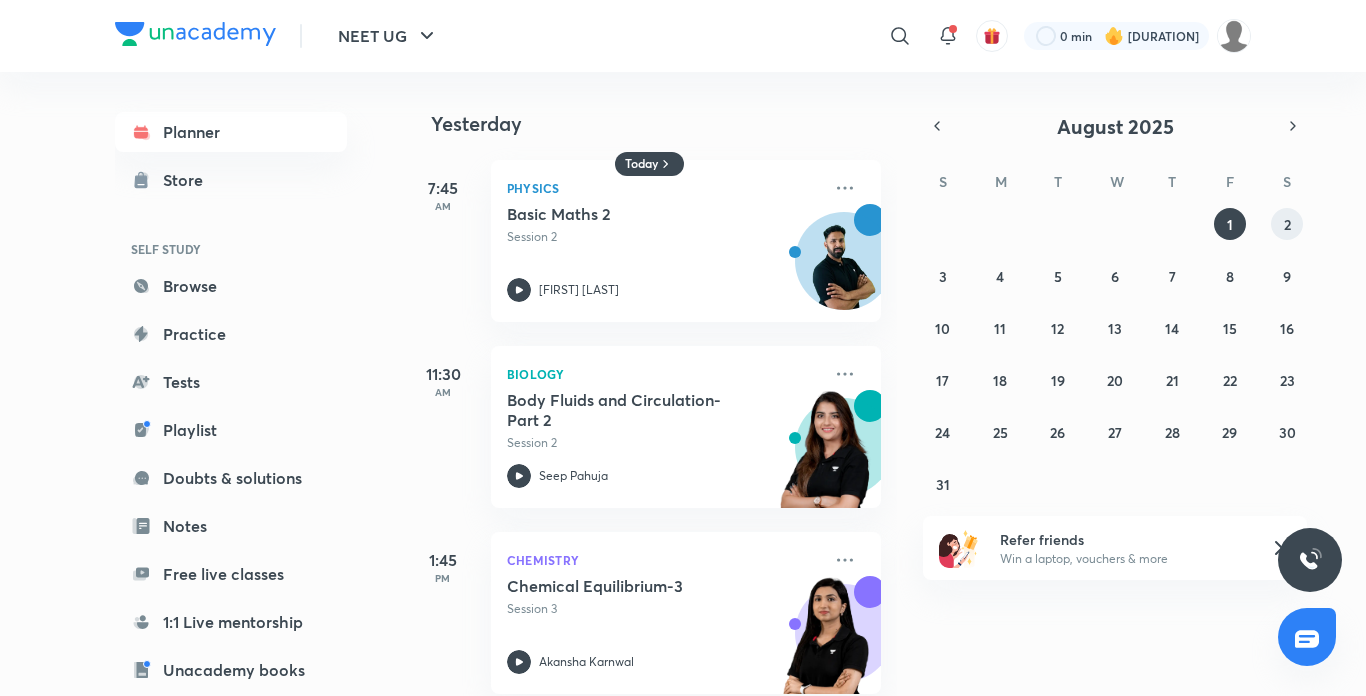 click on "2" at bounding box center (1287, 224) 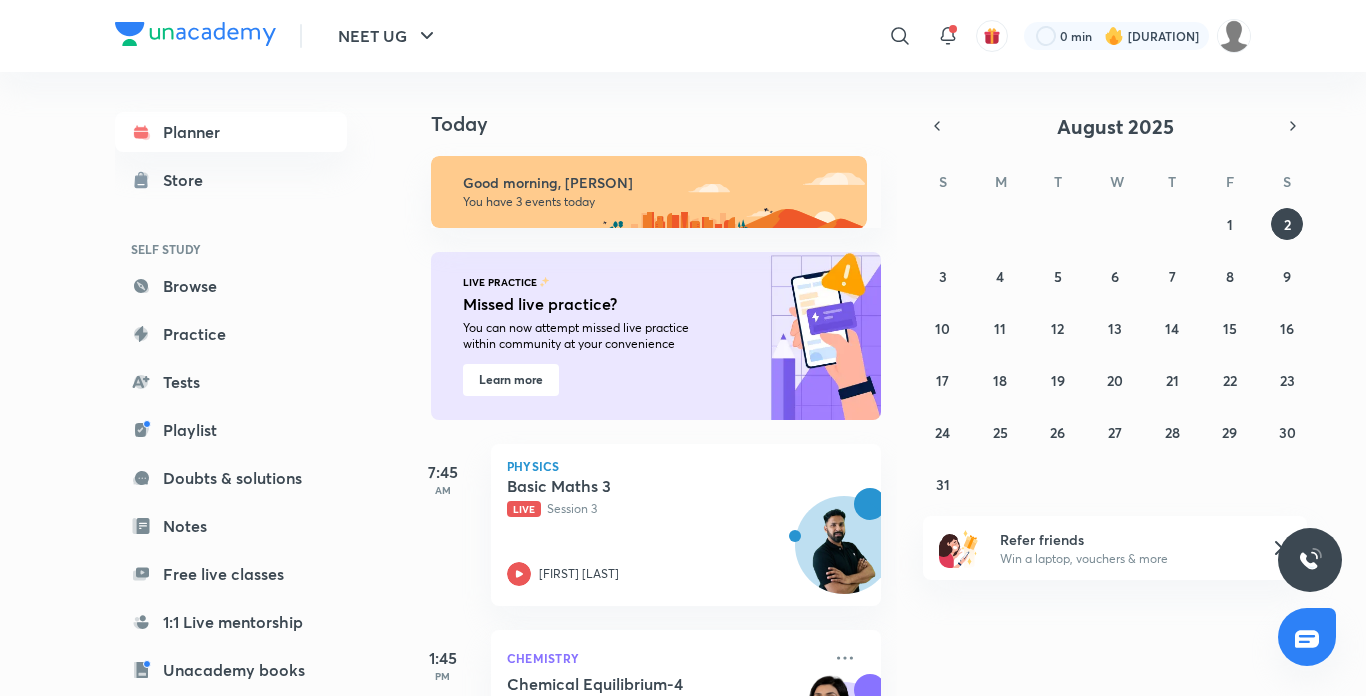 drag, startPoint x: 1093, startPoint y: 321, endPoint x: 681, endPoint y: 399, distance: 419.31848 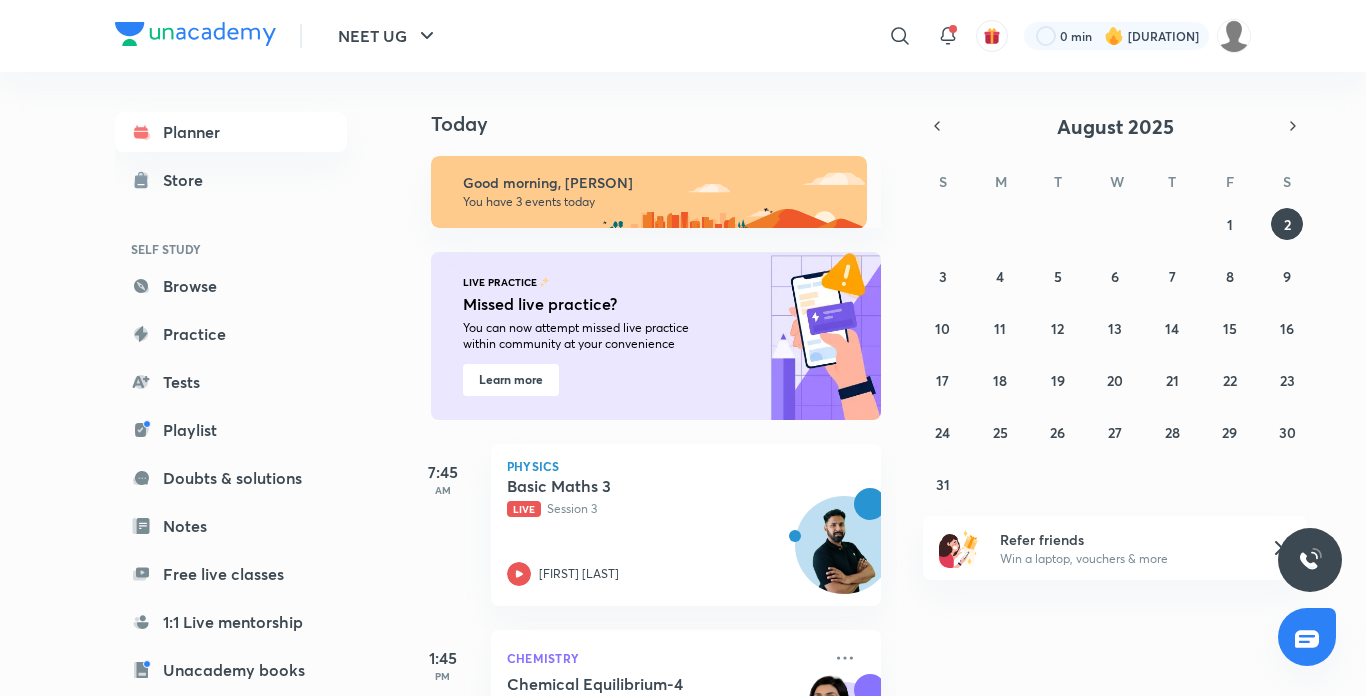 drag, startPoint x: 681, startPoint y: 399, endPoint x: 348, endPoint y: 412, distance: 333.25366 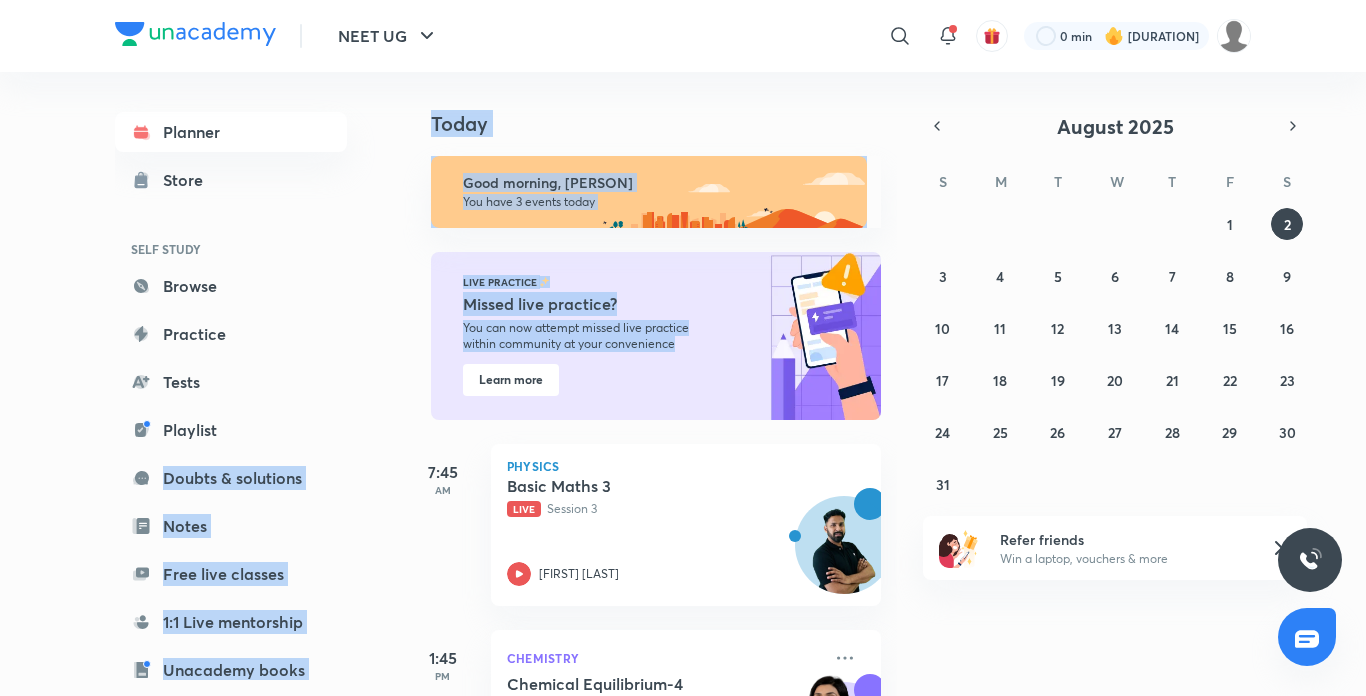 click on "Planner Store SELF STUDY Browse Practice Tests Playlist Doubts & solutions Notes Free live classes 1:1 Live mentorship Unacademy books ME Enrollments Saved" at bounding box center [251, 376] 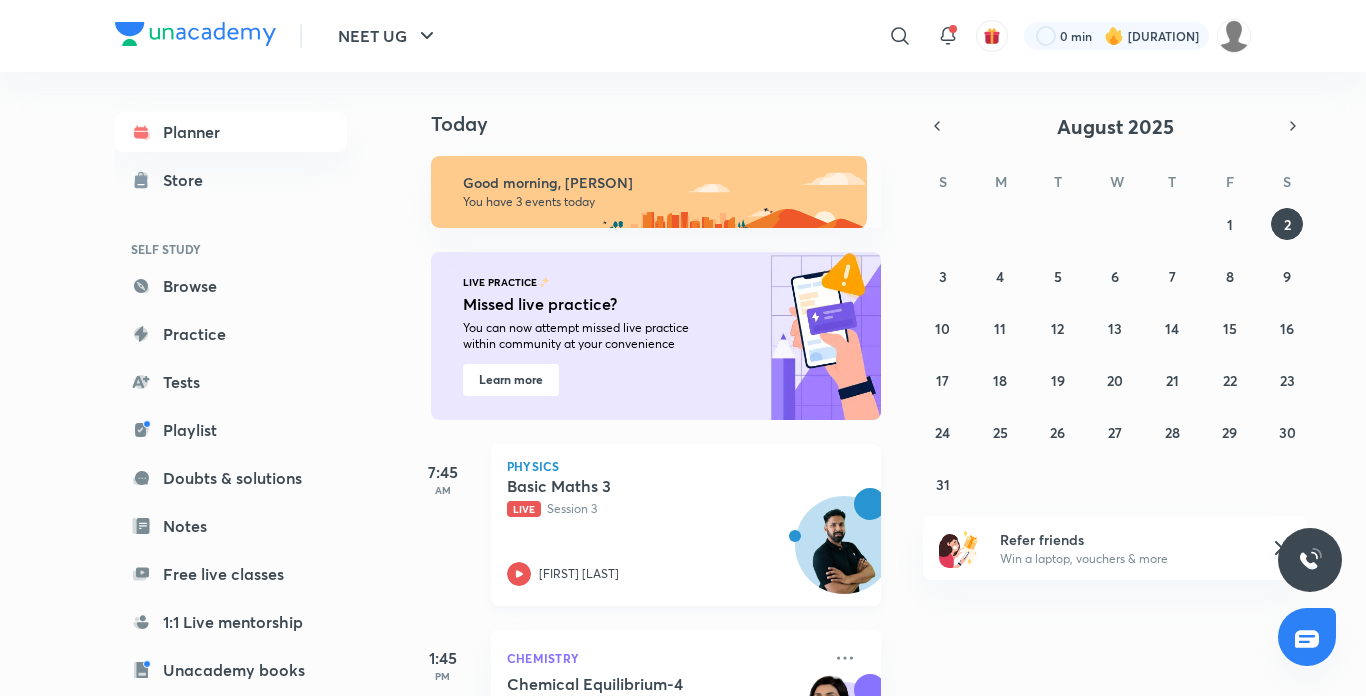 click 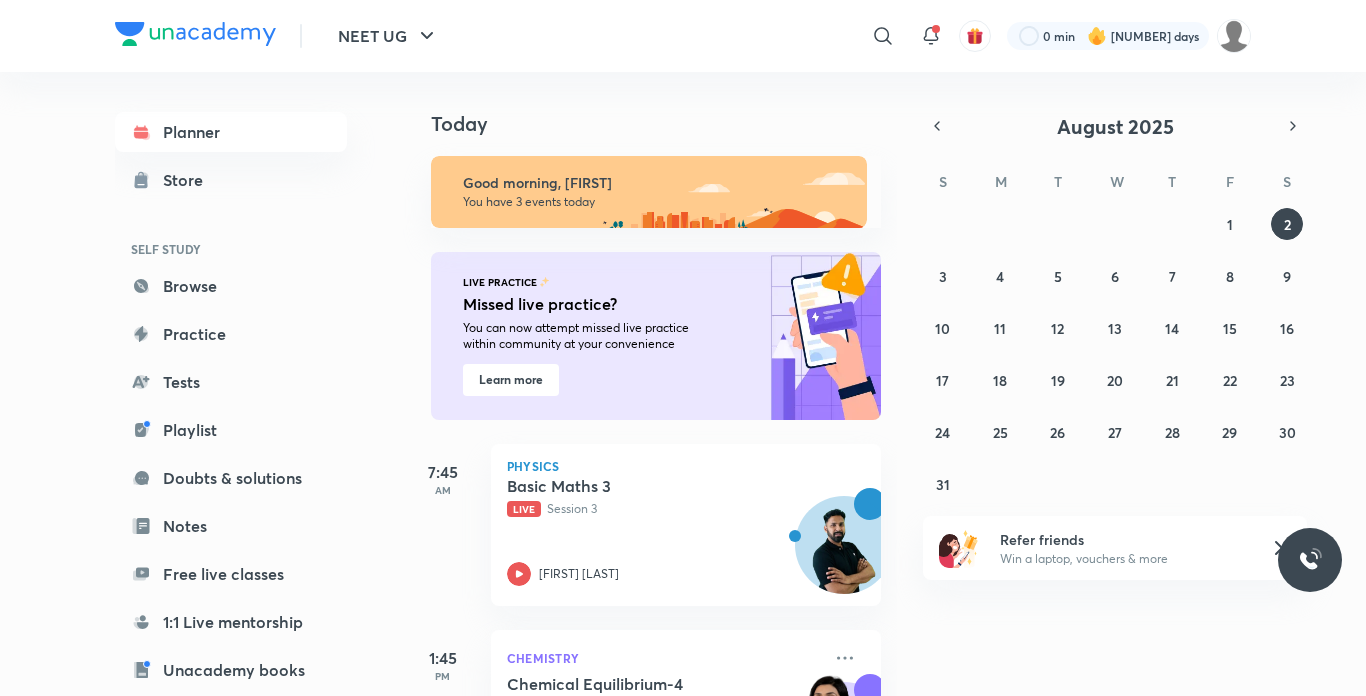 scroll, scrollTop: 0, scrollLeft: 0, axis: both 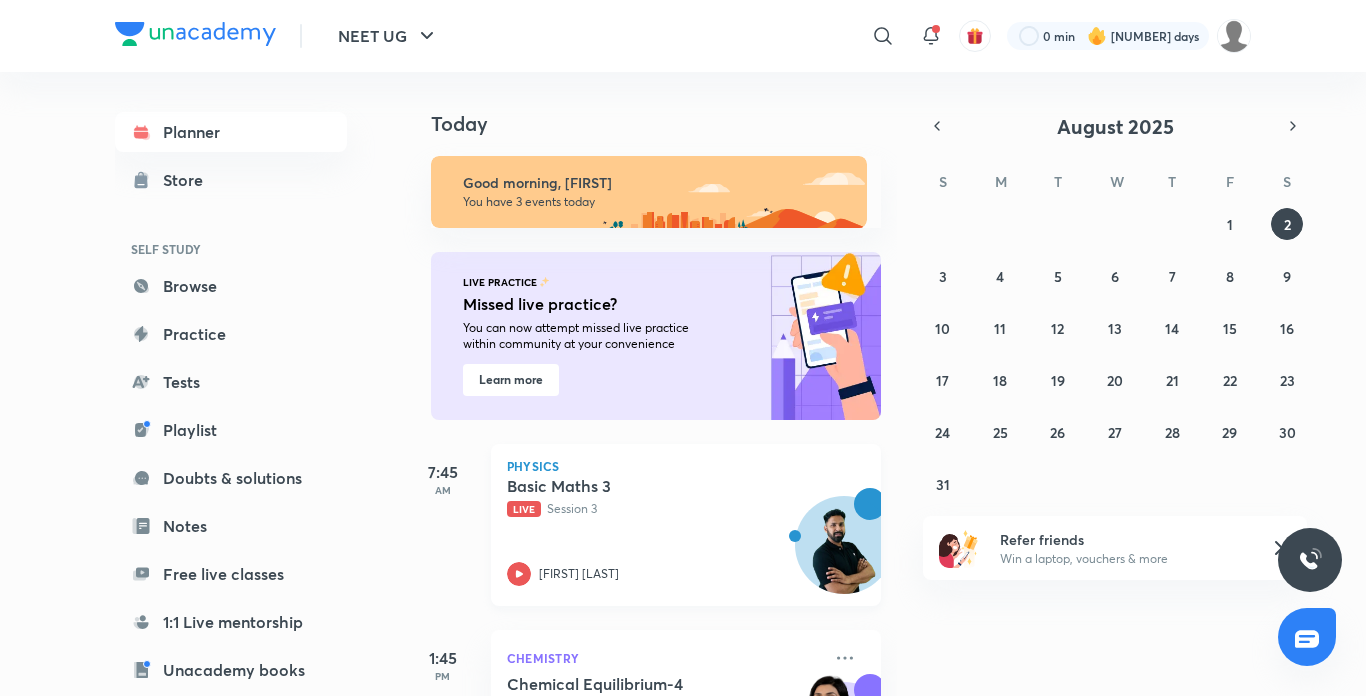 click on "Anupam Upadhayay" at bounding box center (664, 574) 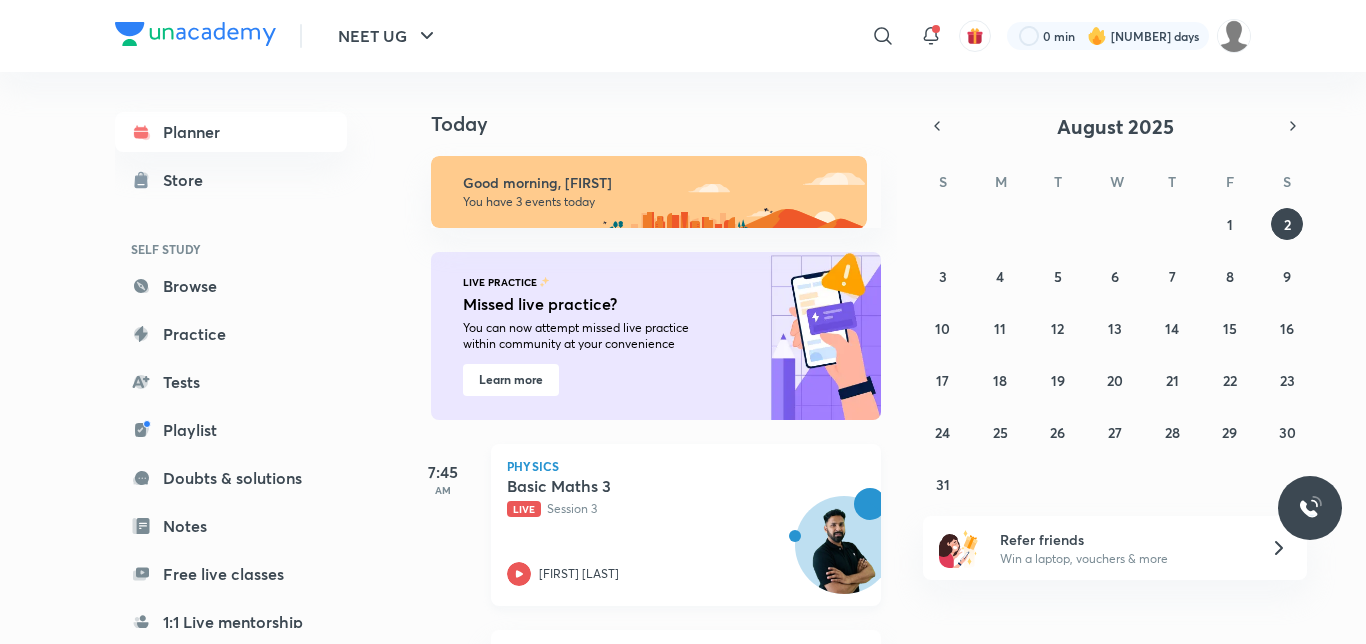 click on "Live" at bounding box center [524, 509] 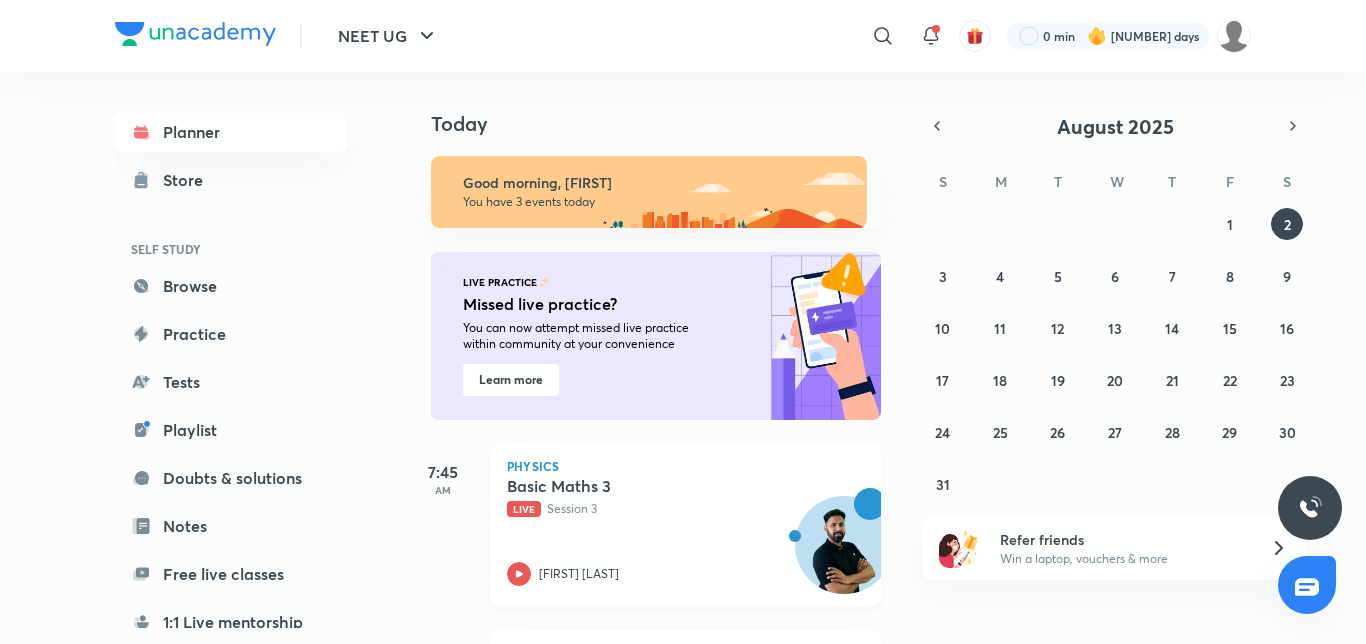 click on "Live Session 3" at bounding box center (664, 509) 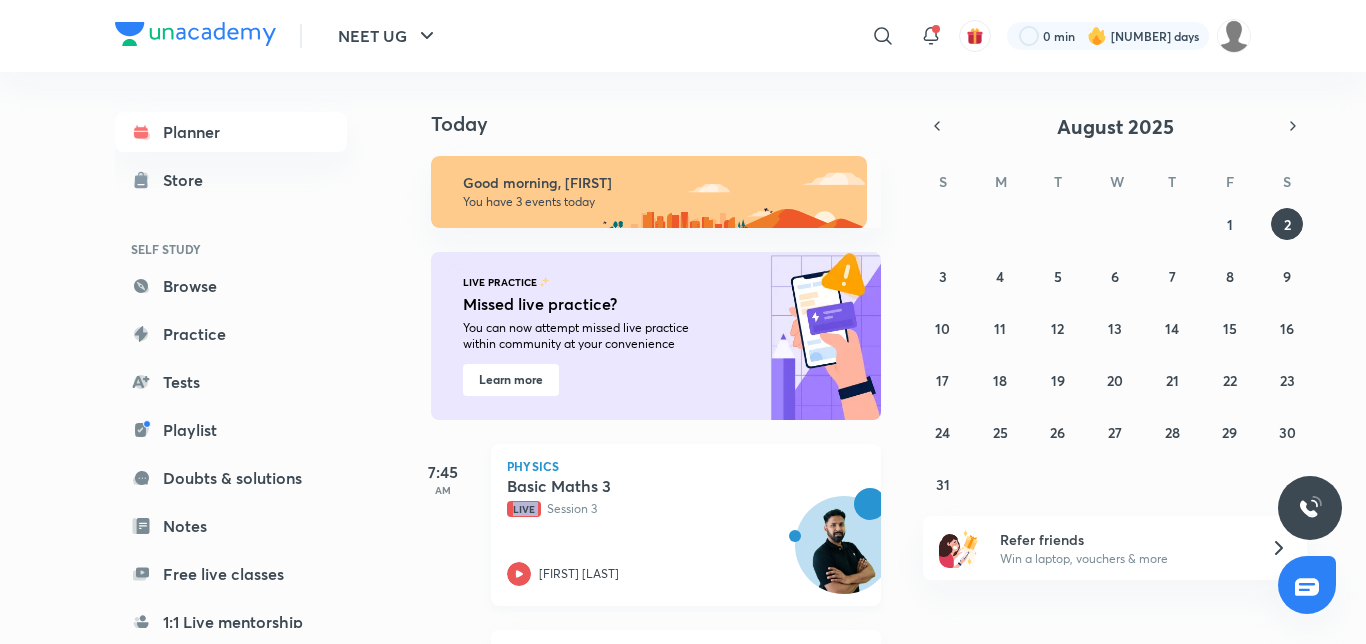 click on "Live Session 3" at bounding box center (664, 509) 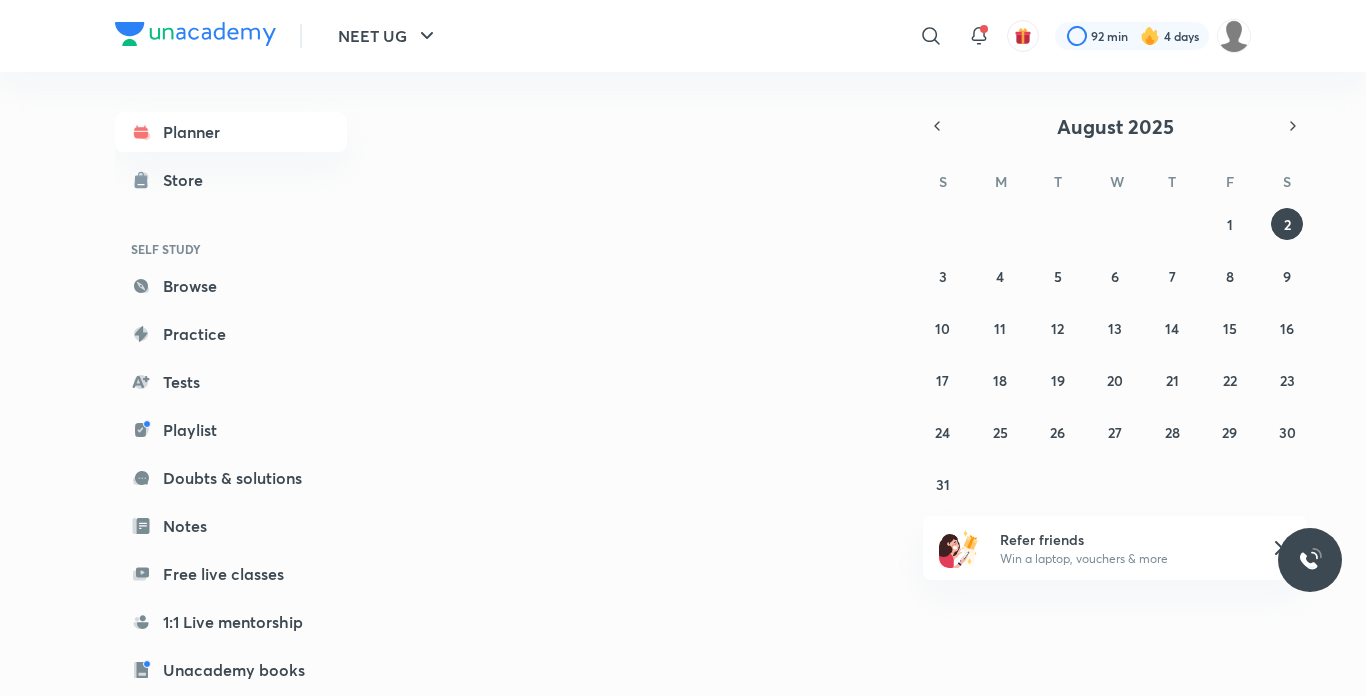 scroll, scrollTop: 0, scrollLeft: 0, axis: both 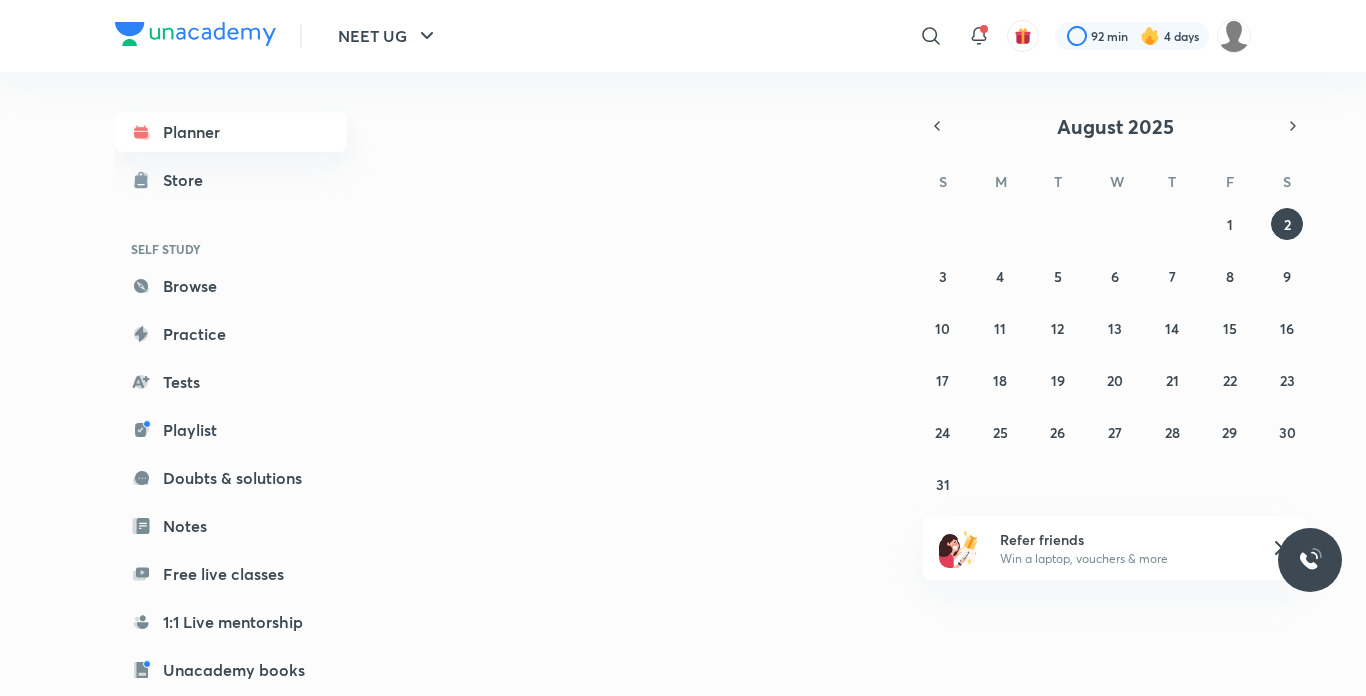 click on "Planner" at bounding box center [231, 132] 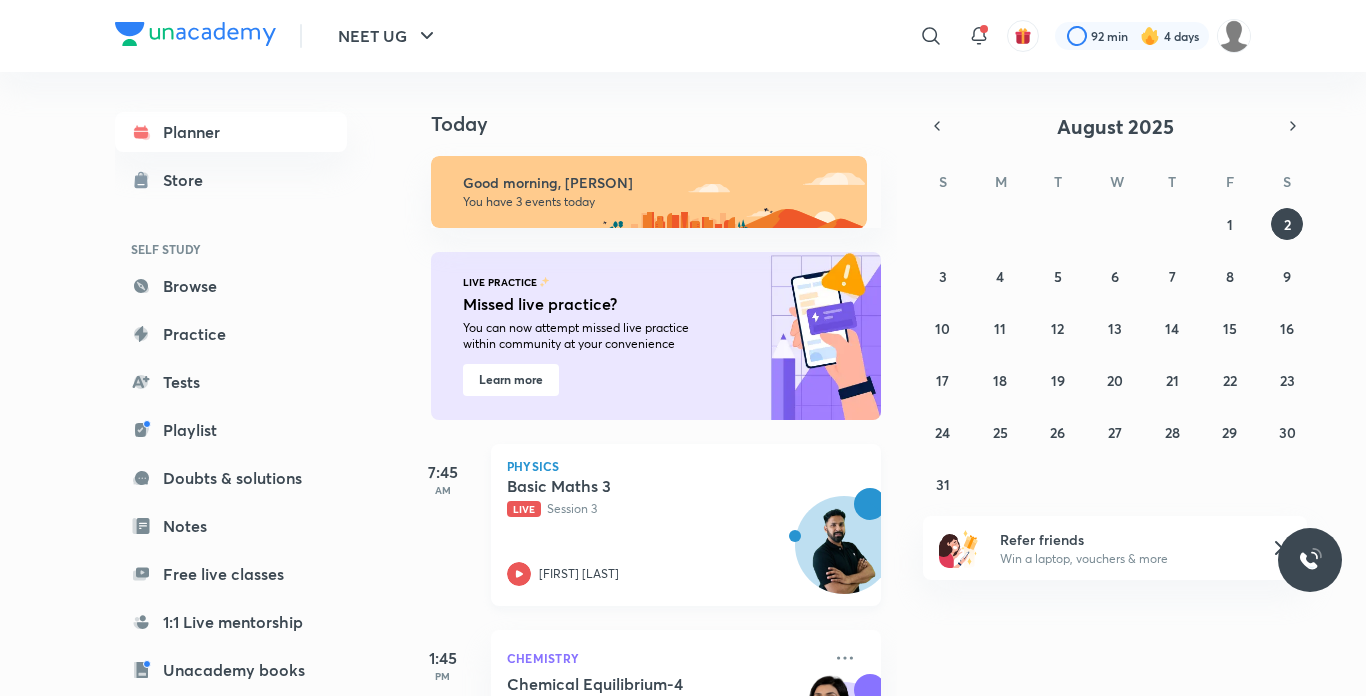 click on "Live" at bounding box center (524, 509) 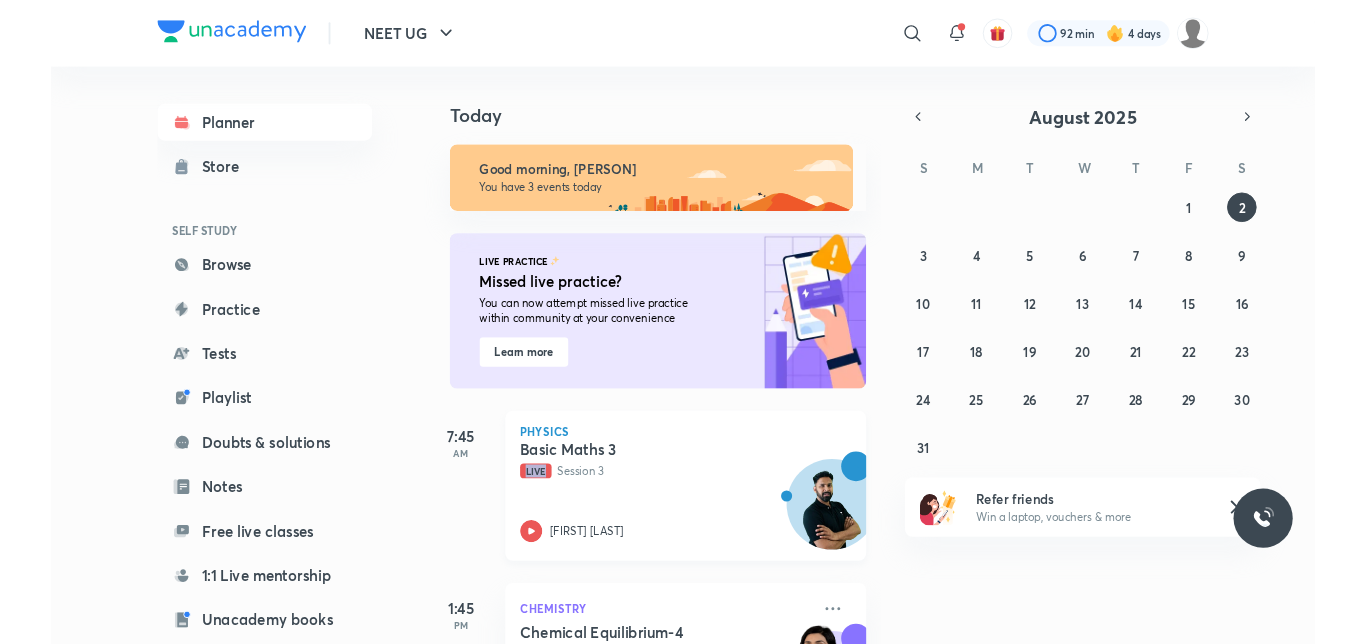scroll, scrollTop: 0, scrollLeft: 0, axis: both 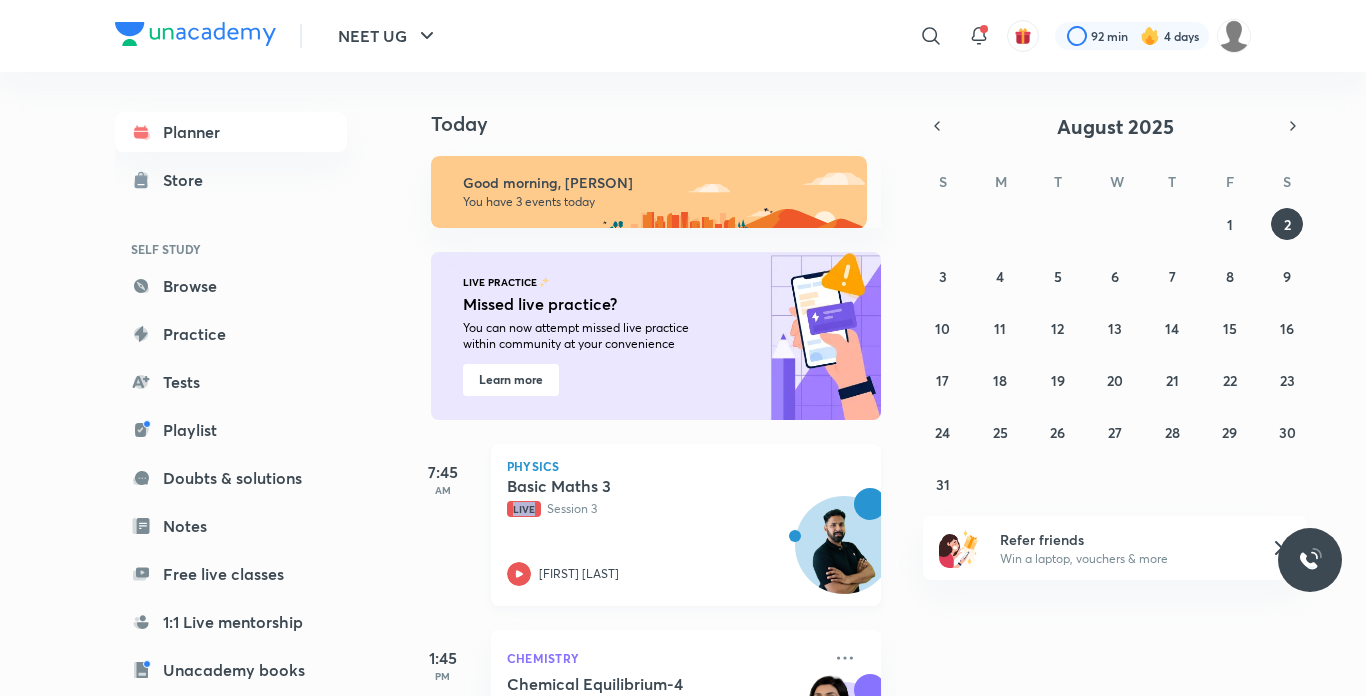 click on "Live" at bounding box center (524, 509) 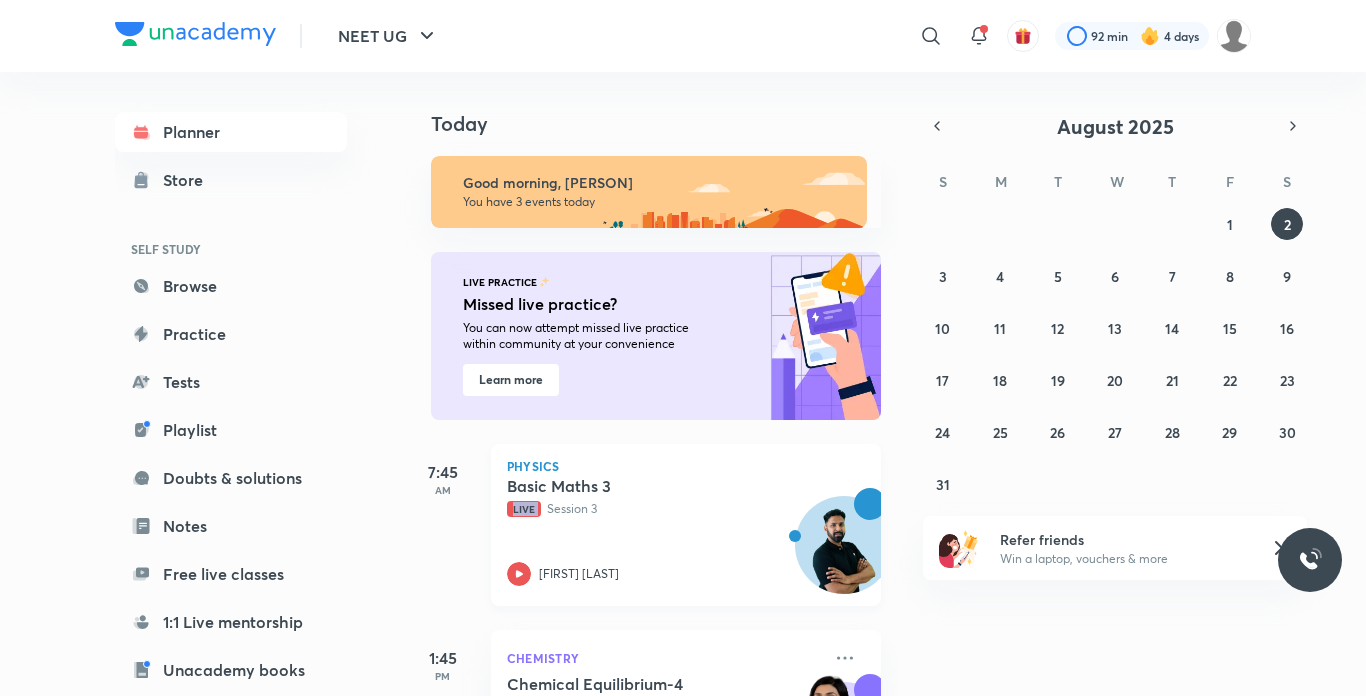 click on "Live" at bounding box center [524, 509] 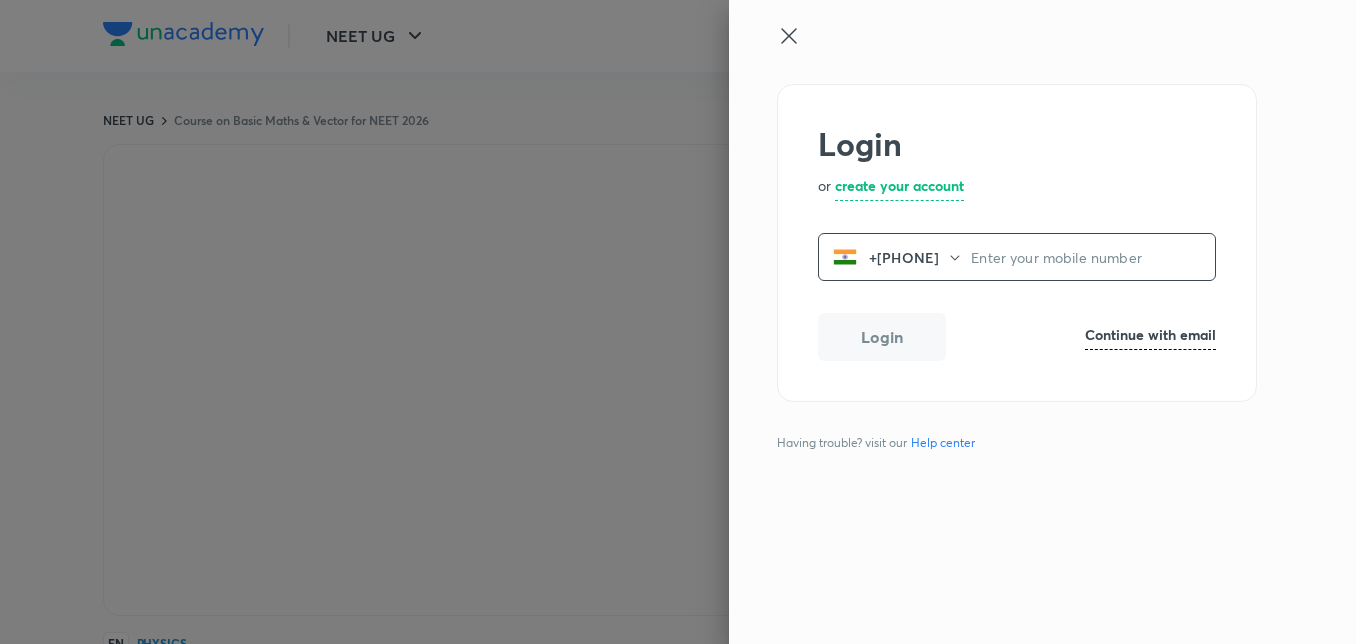scroll, scrollTop: 0, scrollLeft: 0, axis: both 